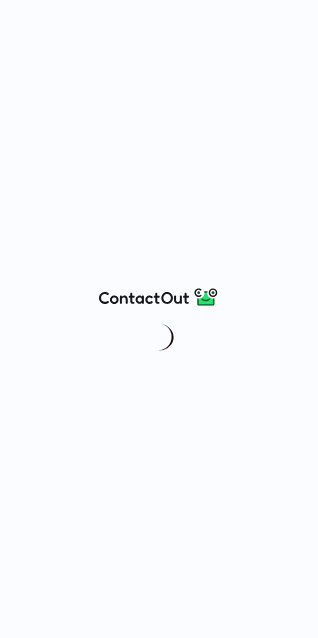scroll, scrollTop: 0, scrollLeft: 0, axis: both 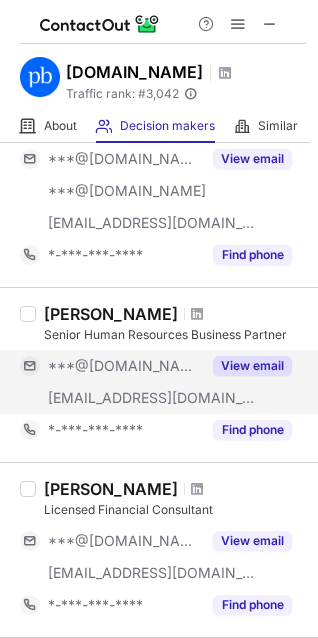click on "View email" at bounding box center (252, 366) 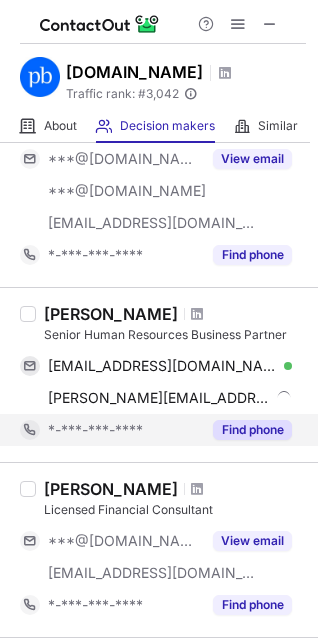 click on "Find phone" at bounding box center [252, 430] 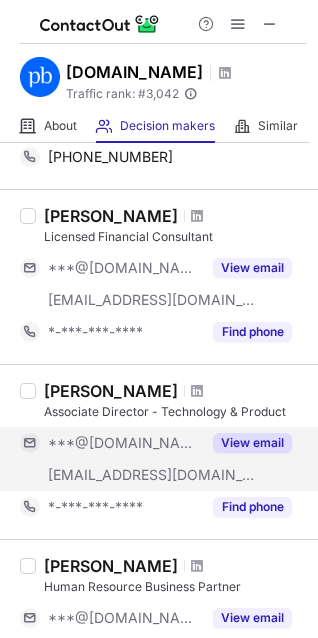 scroll, scrollTop: 800, scrollLeft: 0, axis: vertical 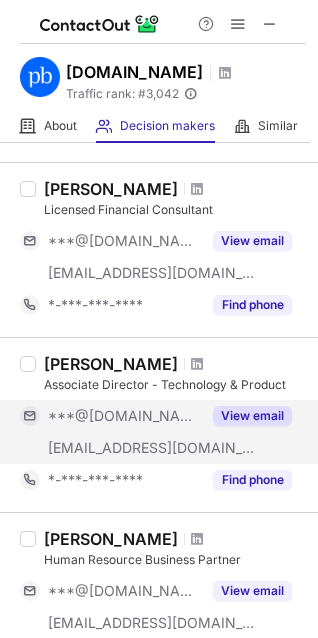 click on "View email" at bounding box center (252, 416) 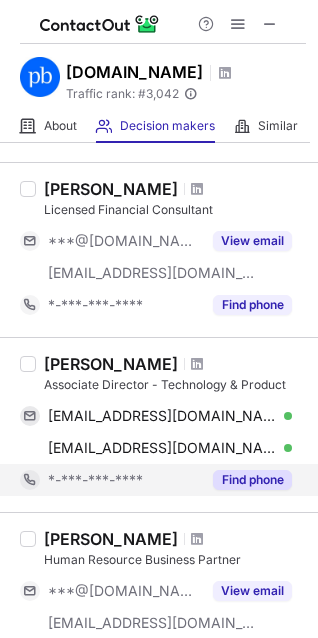 click on "Find phone" at bounding box center (252, 480) 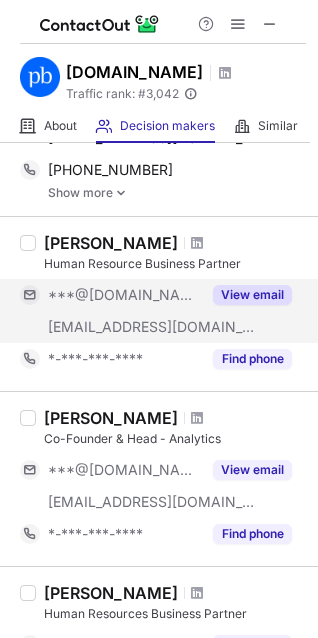 scroll, scrollTop: 1100, scrollLeft: 0, axis: vertical 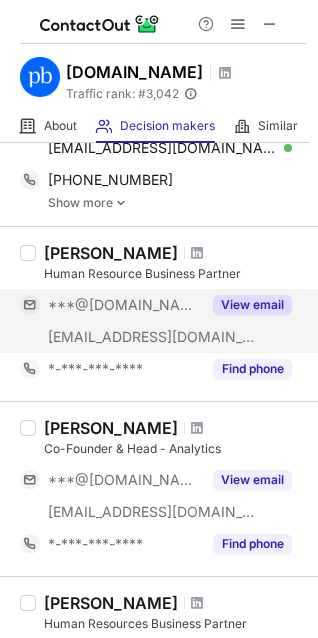 click on "View email" at bounding box center (252, 305) 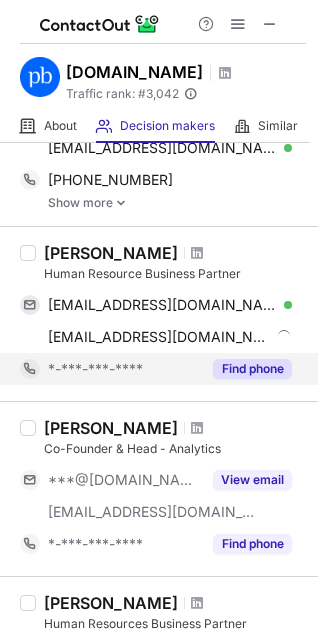 click on "Find phone" at bounding box center [252, 369] 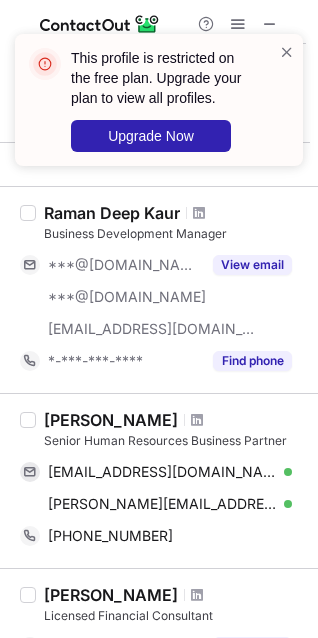 scroll, scrollTop: 400, scrollLeft: 0, axis: vertical 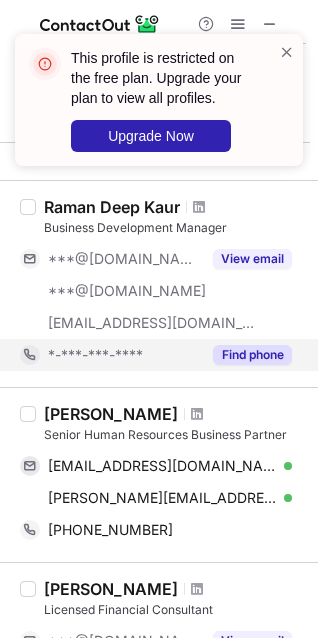 click on "Find phone" at bounding box center [252, 355] 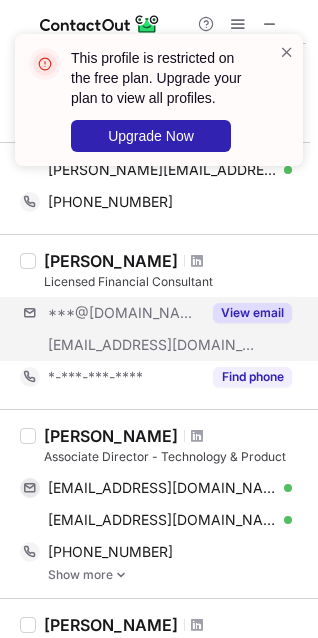 scroll, scrollTop: 700, scrollLeft: 0, axis: vertical 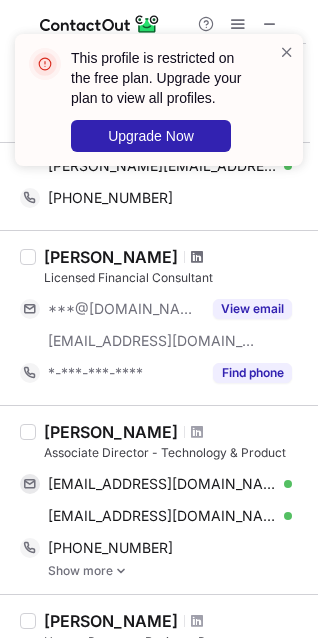 click at bounding box center [197, 257] 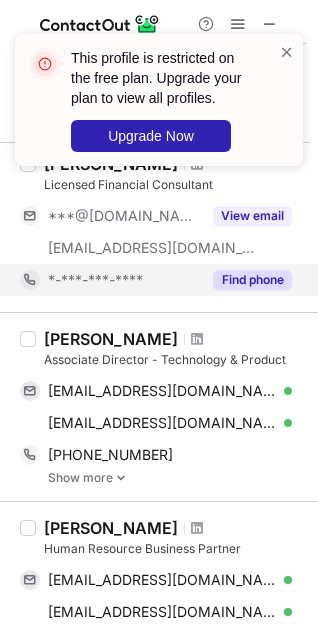 scroll, scrollTop: 800, scrollLeft: 0, axis: vertical 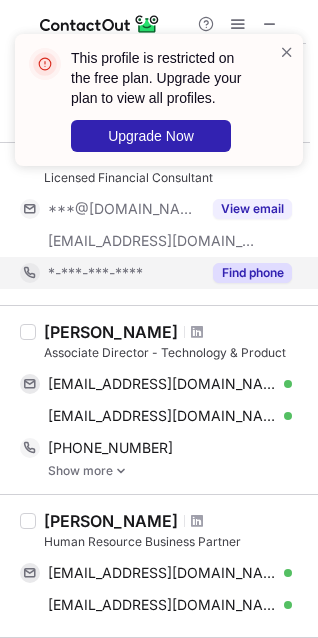click on "Find phone" at bounding box center (252, 273) 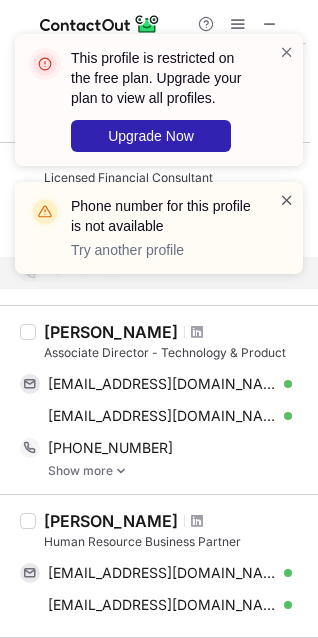 click at bounding box center (287, 200) 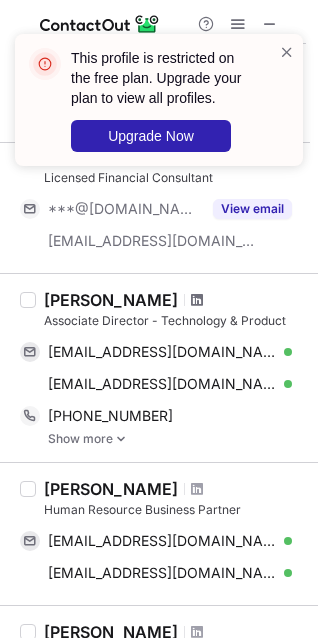 click at bounding box center (197, 300) 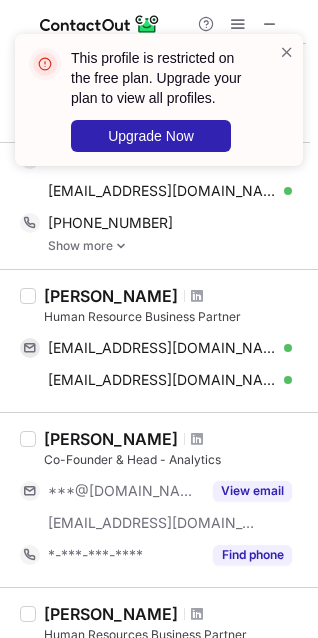 scroll, scrollTop: 1000, scrollLeft: 0, axis: vertical 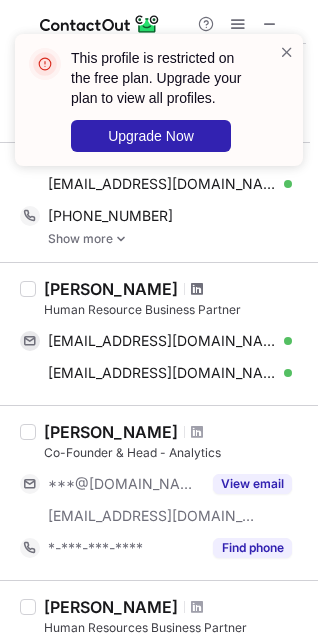 click at bounding box center (197, 289) 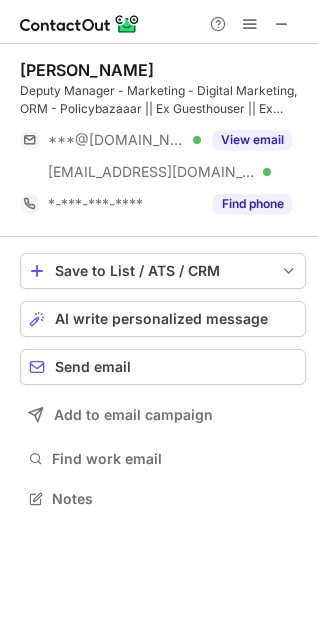 scroll, scrollTop: 0, scrollLeft: 0, axis: both 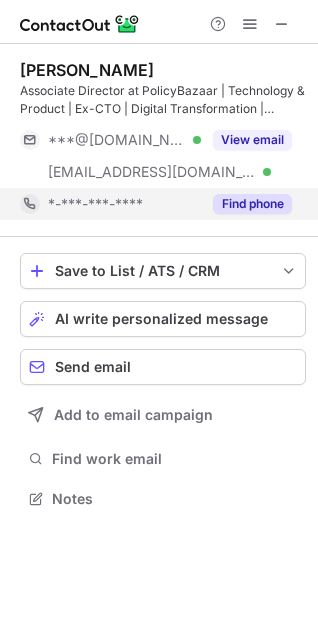 click on "Find phone" at bounding box center (252, 204) 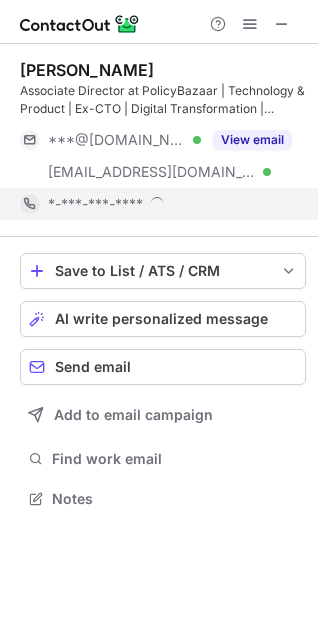 scroll, scrollTop: 10, scrollLeft: 10, axis: both 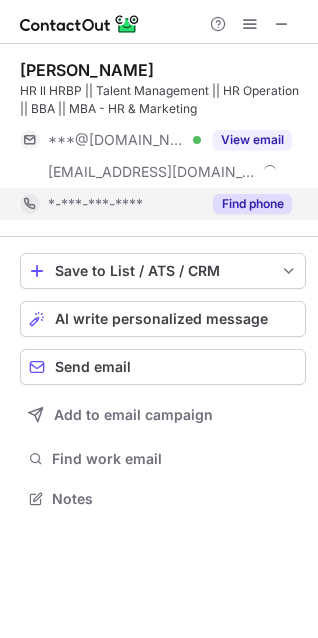 click on "Find phone" at bounding box center [252, 204] 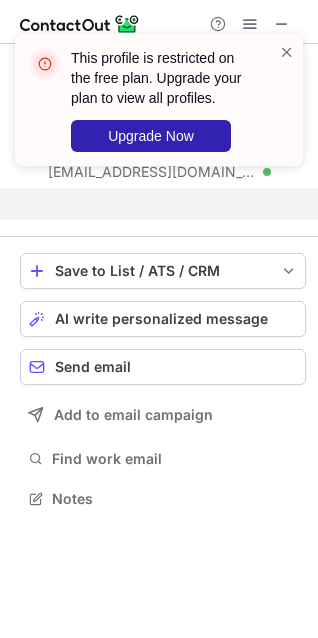 scroll, scrollTop: 453, scrollLeft: 318, axis: both 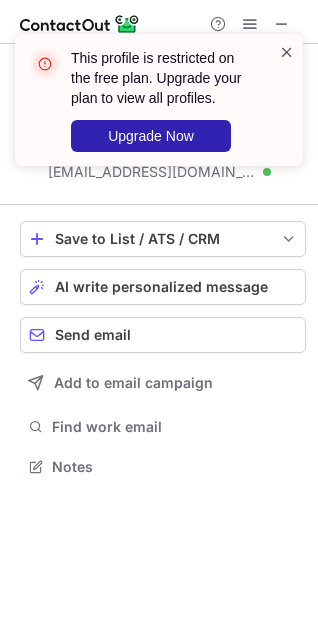 click at bounding box center [287, 52] 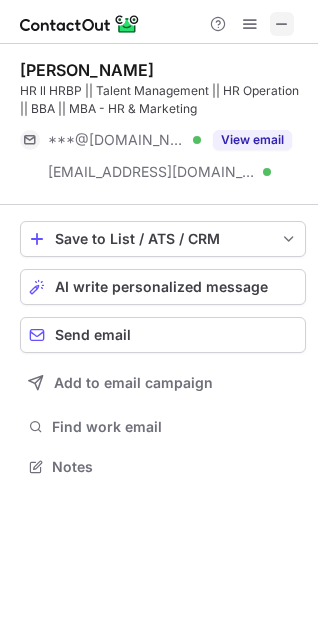 click at bounding box center [282, 24] 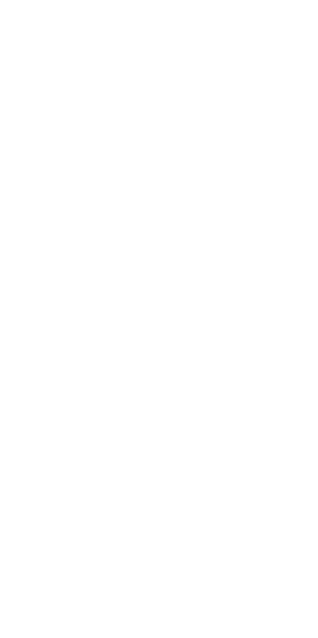 scroll, scrollTop: 0, scrollLeft: 0, axis: both 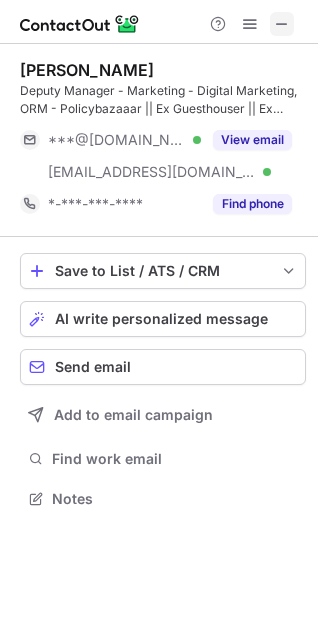 click at bounding box center (282, 24) 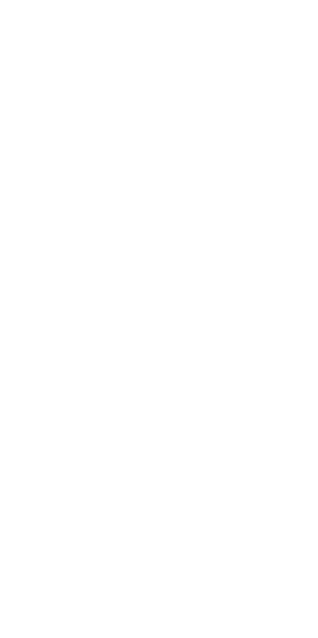 scroll, scrollTop: 0, scrollLeft: 0, axis: both 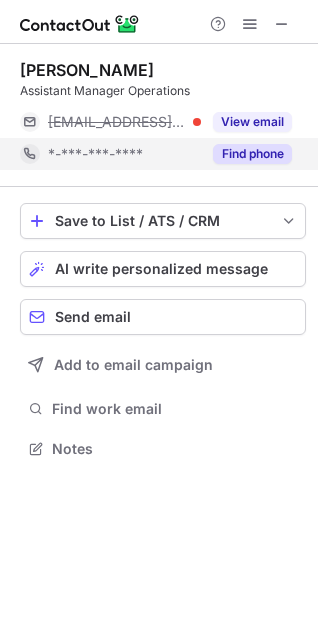 click on "Find phone" at bounding box center [252, 154] 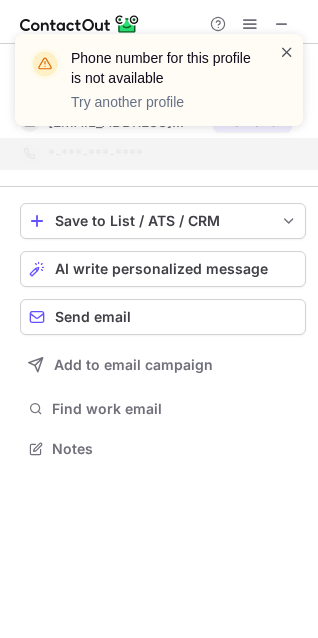 click at bounding box center [287, 52] 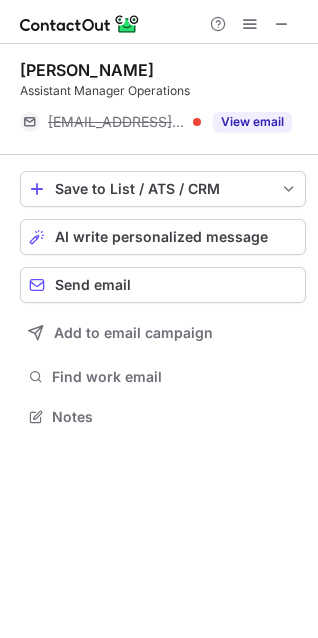 scroll, scrollTop: 403, scrollLeft: 318, axis: both 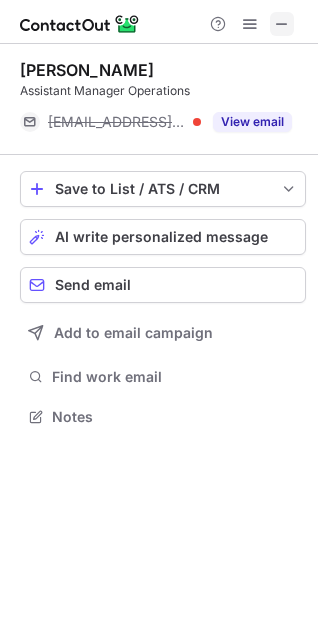 click at bounding box center [282, 24] 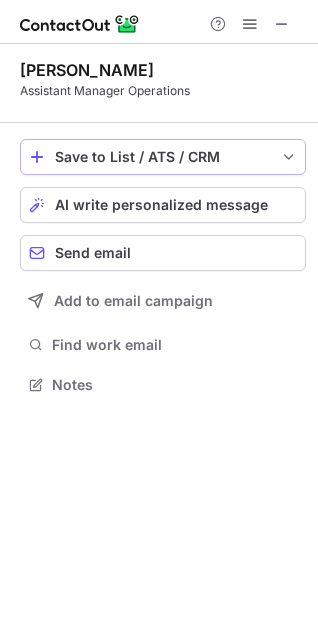 scroll, scrollTop: 371, scrollLeft: 318, axis: both 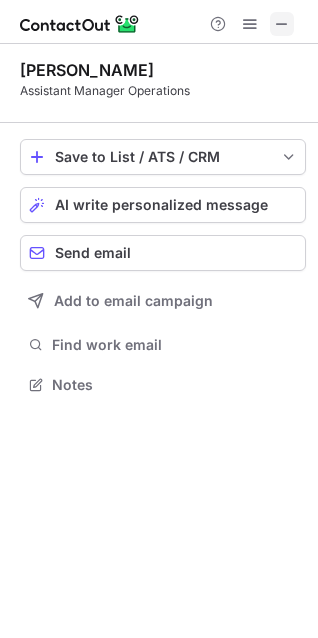 click at bounding box center [282, 24] 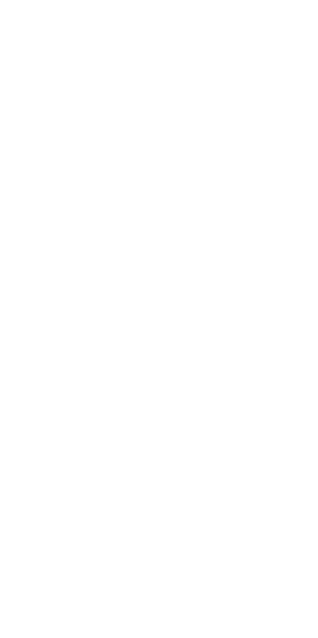 scroll, scrollTop: 0, scrollLeft: 0, axis: both 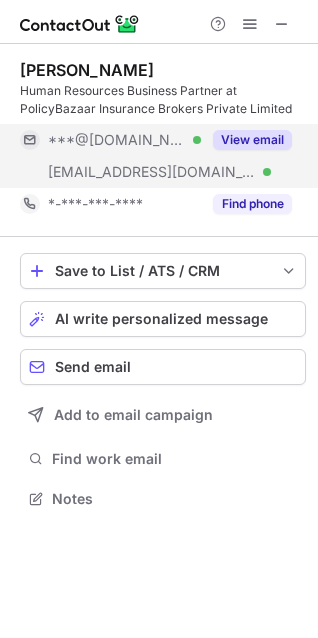 click on "View email" at bounding box center (252, 140) 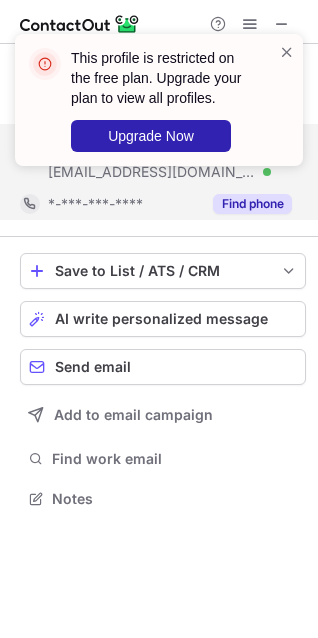 click on "Find phone" at bounding box center (252, 204) 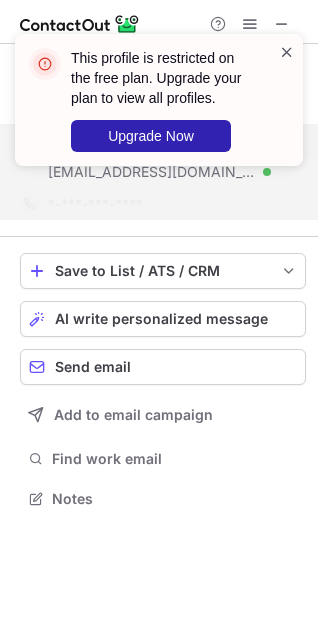 click at bounding box center (287, 52) 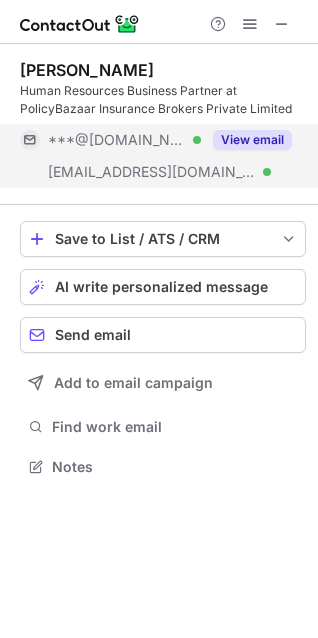 scroll, scrollTop: 453, scrollLeft: 318, axis: both 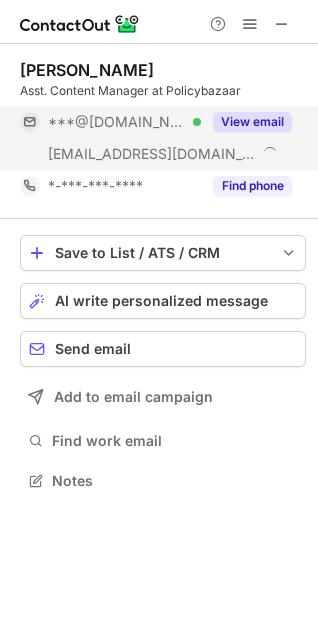 click on "View email" at bounding box center (252, 122) 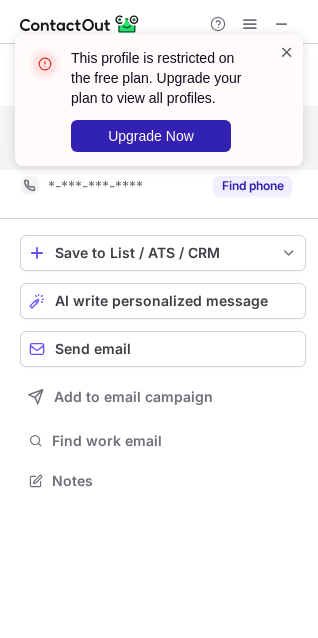 click at bounding box center [287, 52] 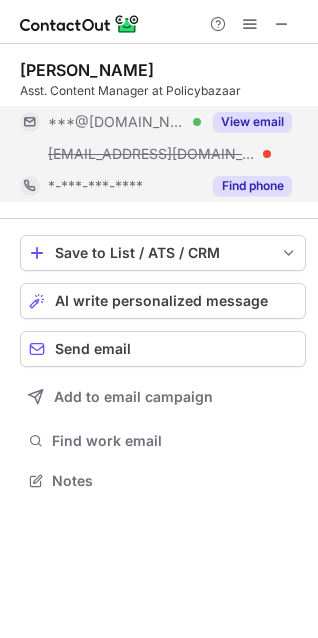 click on "Find phone" at bounding box center [252, 186] 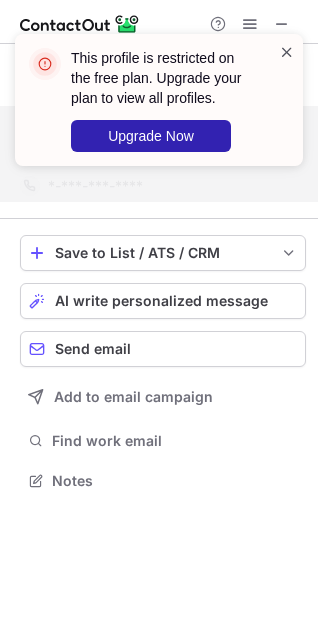 click at bounding box center [287, 52] 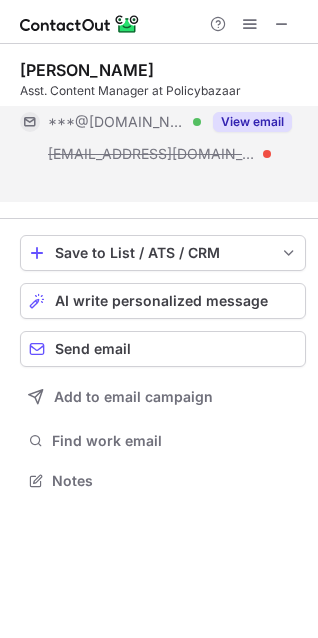 scroll, scrollTop: 435, scrollLeft: 318, axis: both 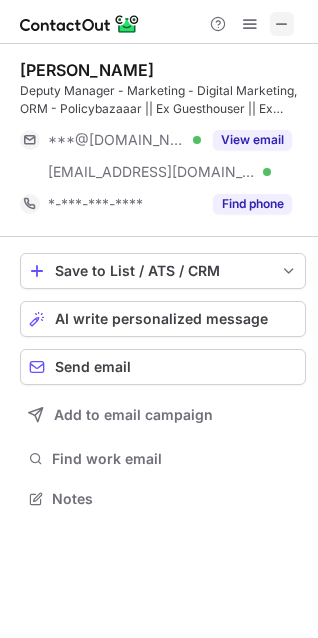 click at bounding box center [282, 24] 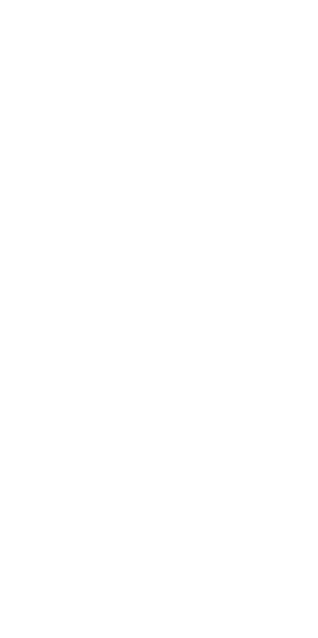 scroll, scrollTop: 0, scrollLeft: 0, axis: both 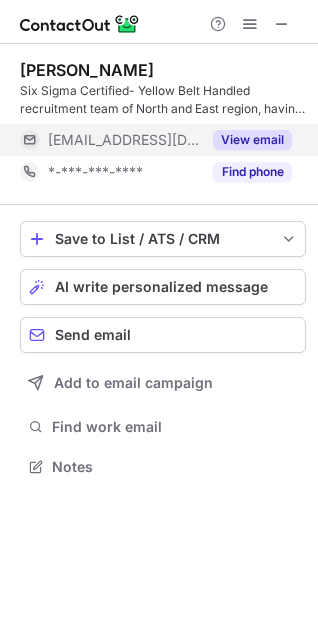 click on "View email" at bounding box center [252, 140] 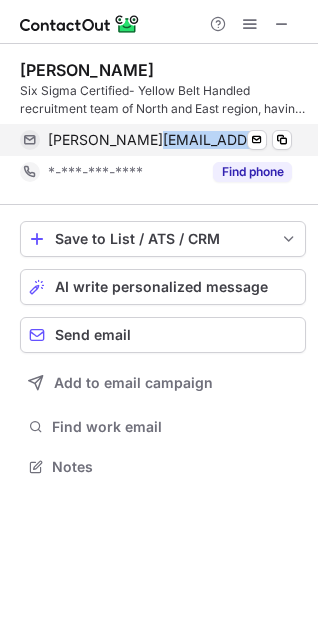 drag, startPoint x: 146, startPoint y: 140, endPoint x: 242, endPoint y: 141, distance: 96.00521 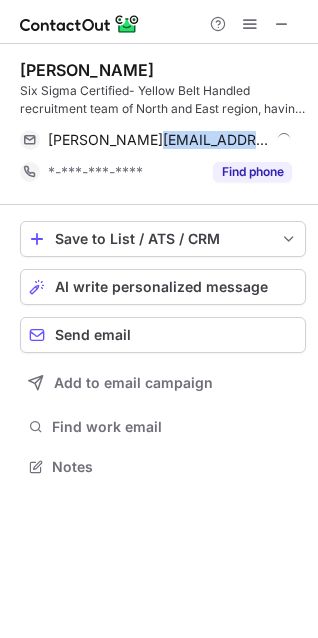 copy on "res-group.com" 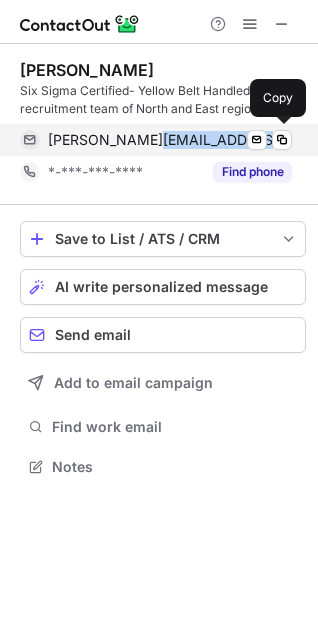 click on "vikram.singh@res-group.com" at bounding box center [170, 140] 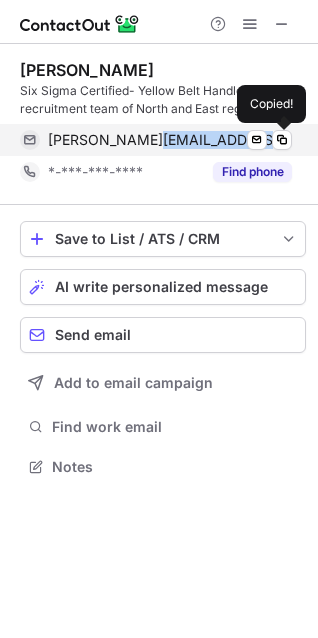 click on "vikram.singh@res-group.com" at bounding box center [170, 140] 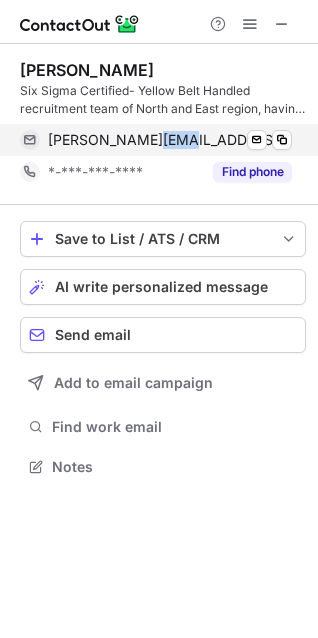 drag, startPoint x: 144, startPoint y: 138, endPoint x: 175, endPoint y: 137, distance: 31.016125 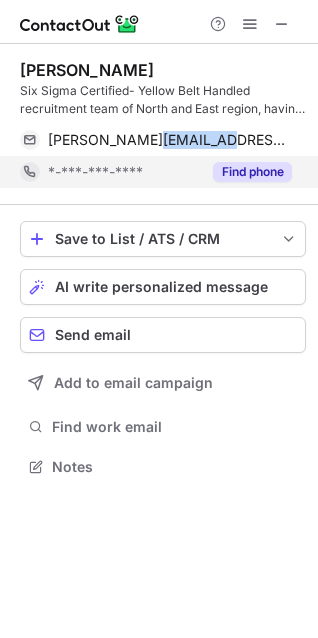 copy on "res-group" 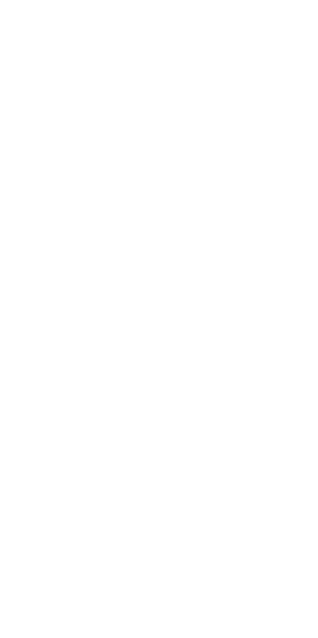 scroll, scrollTop: 0, scrollLeft: 0, axis: both 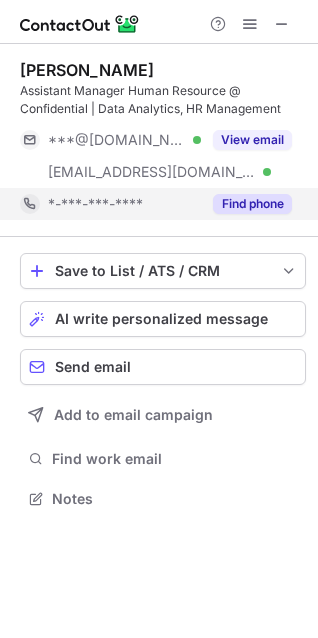click on "Find phone" at bounding box center [252, 204] 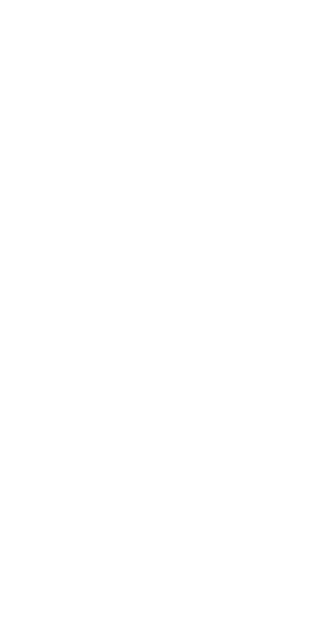 scroll, scrollTop: 0, scrollLeft: 0, axis: both 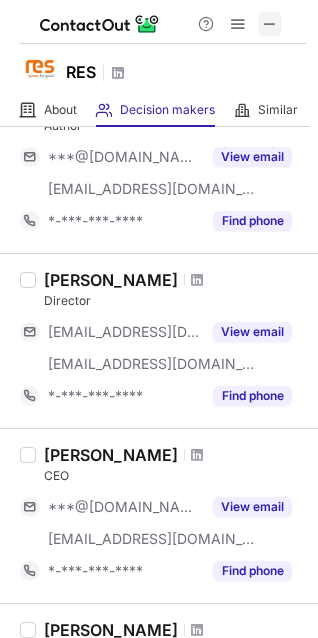 click at bounding box center (270, 24) 